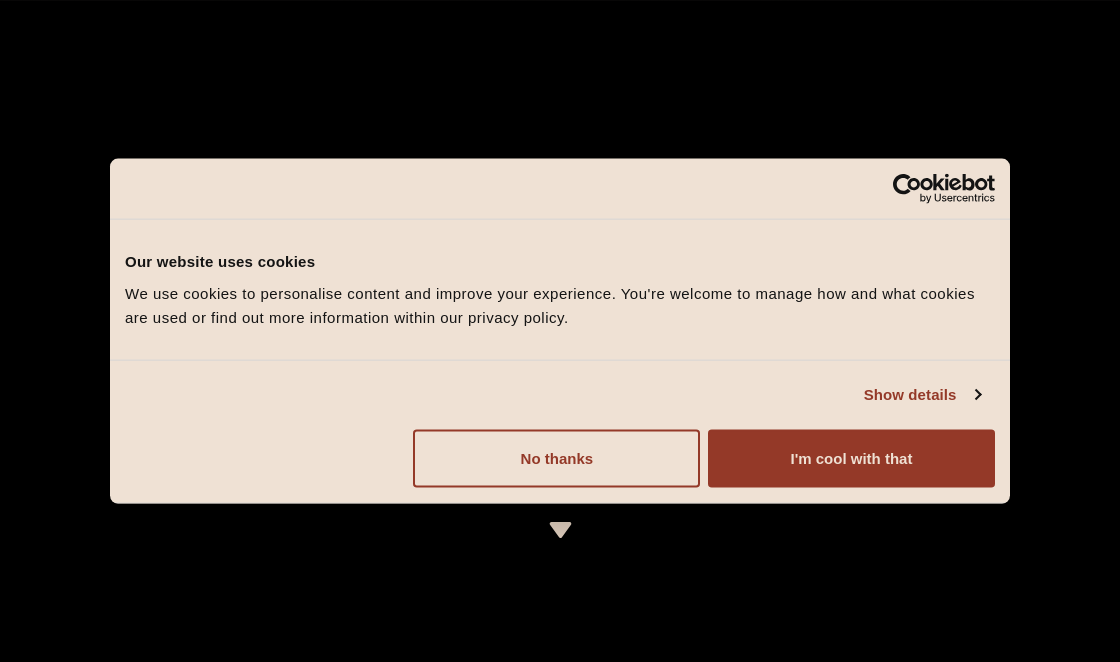 scroll, scrollTop: 0, scrollLeft: 0, axis: both 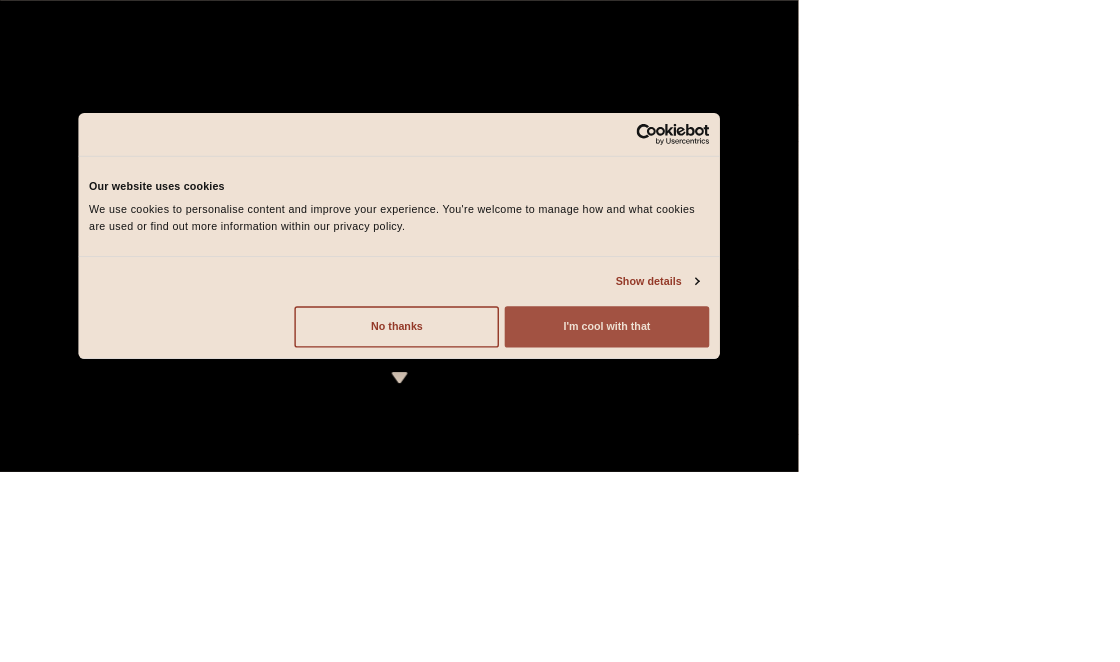 click on "I'm cool with that" at bounding box center (851, 458) 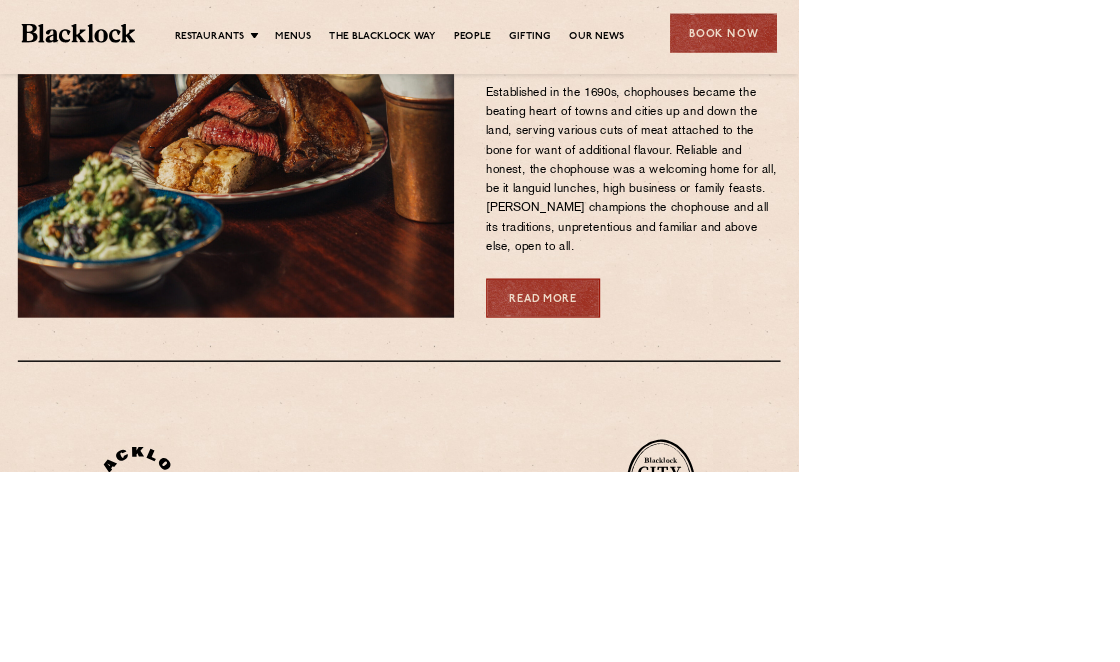 scroll, scrollTop: 853, scrollLeft: 0, axis: vertical 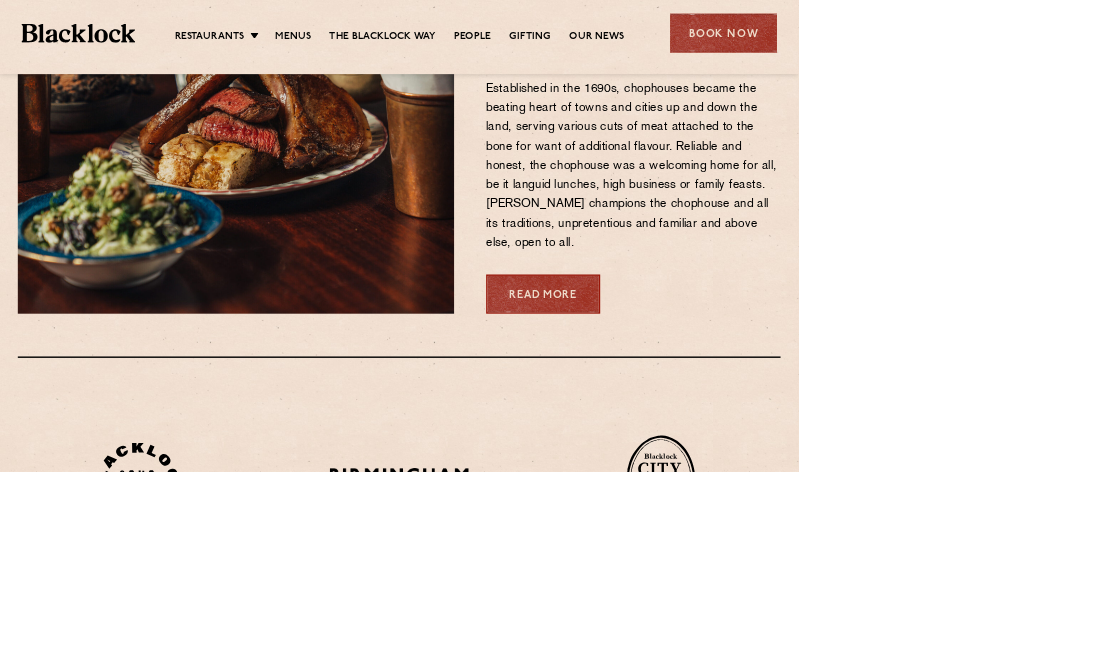 click on "Menus" at bounding box center [1680, 230] 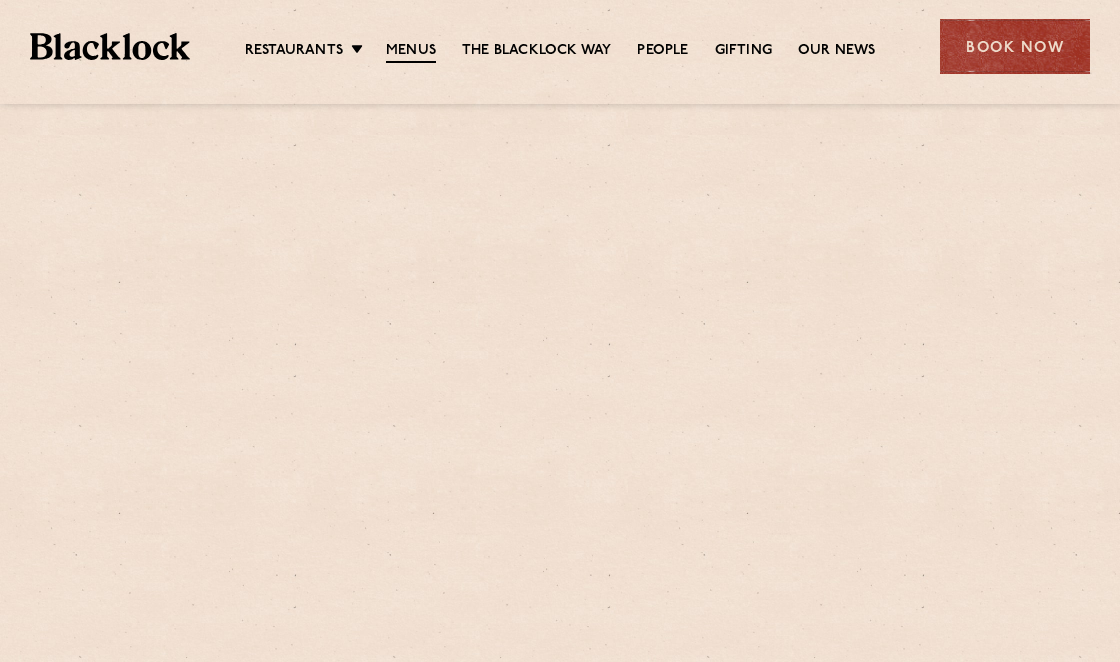 scroll, scrollTop: 0, scrollLeft: 0, axis: both 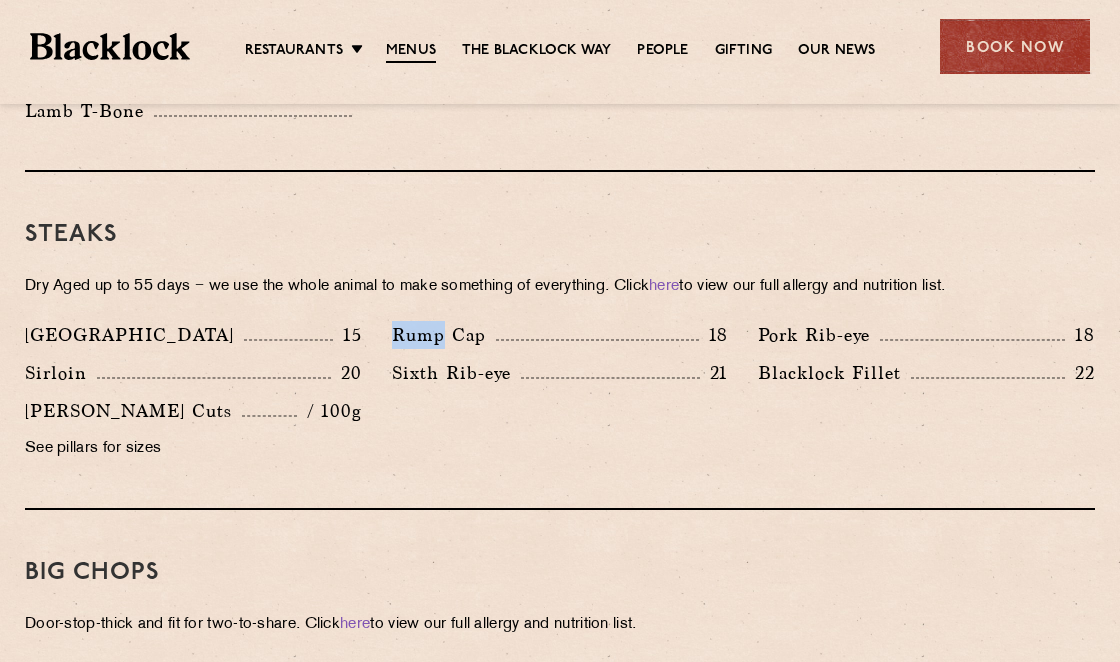 click on "Sirloin 20" at bounding box center [193, 373] 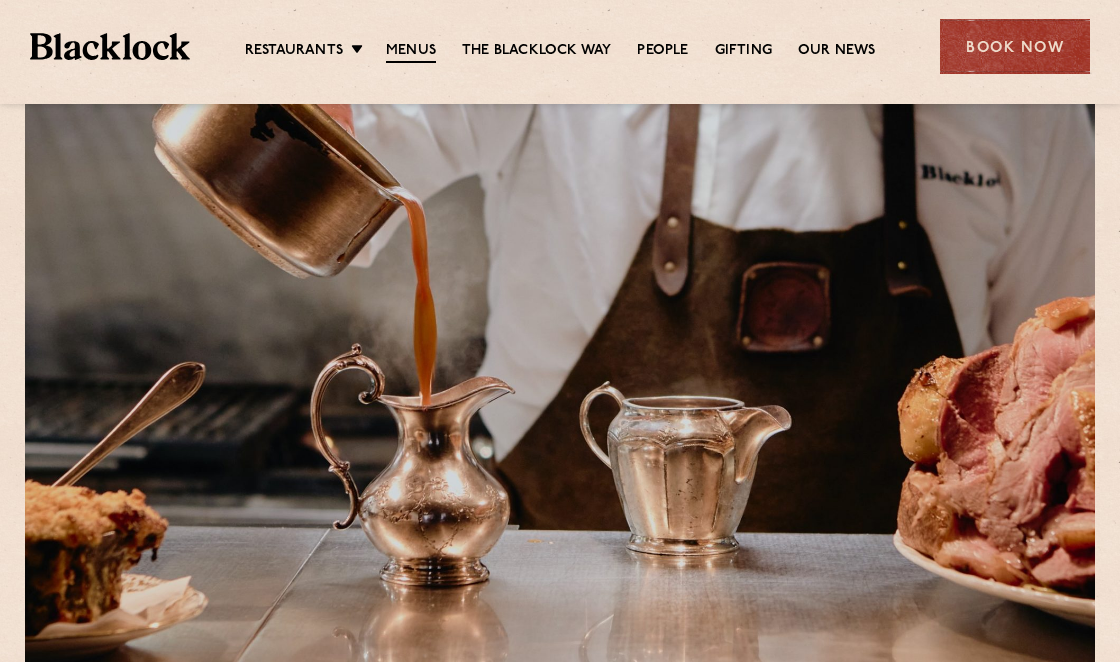 scroll, scrollTop: 0, scrollLeft: 0, axis: both 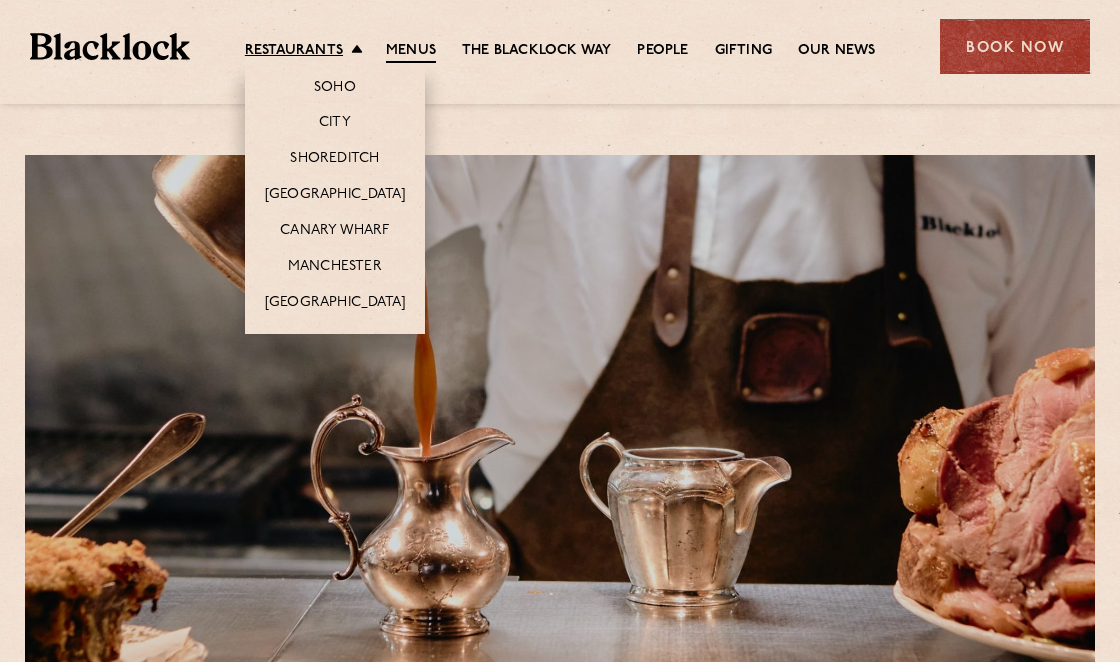 click on "Restaurants" at bounding box center [294, 51] 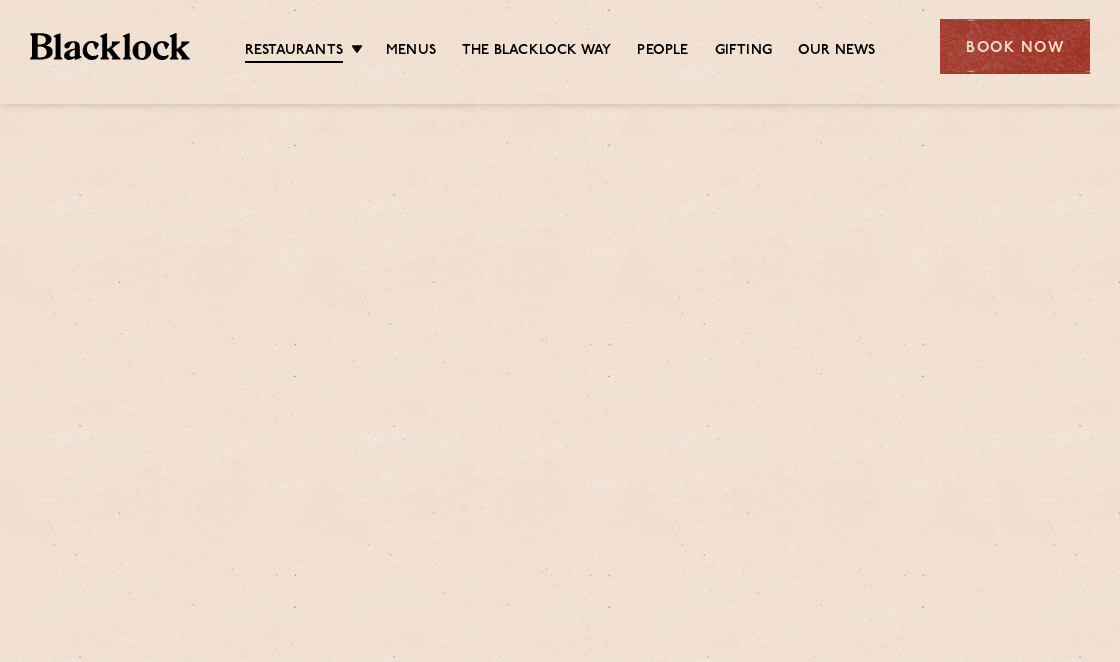 scroll, scrollTop: 0, scrollLeft: 0, axis: both 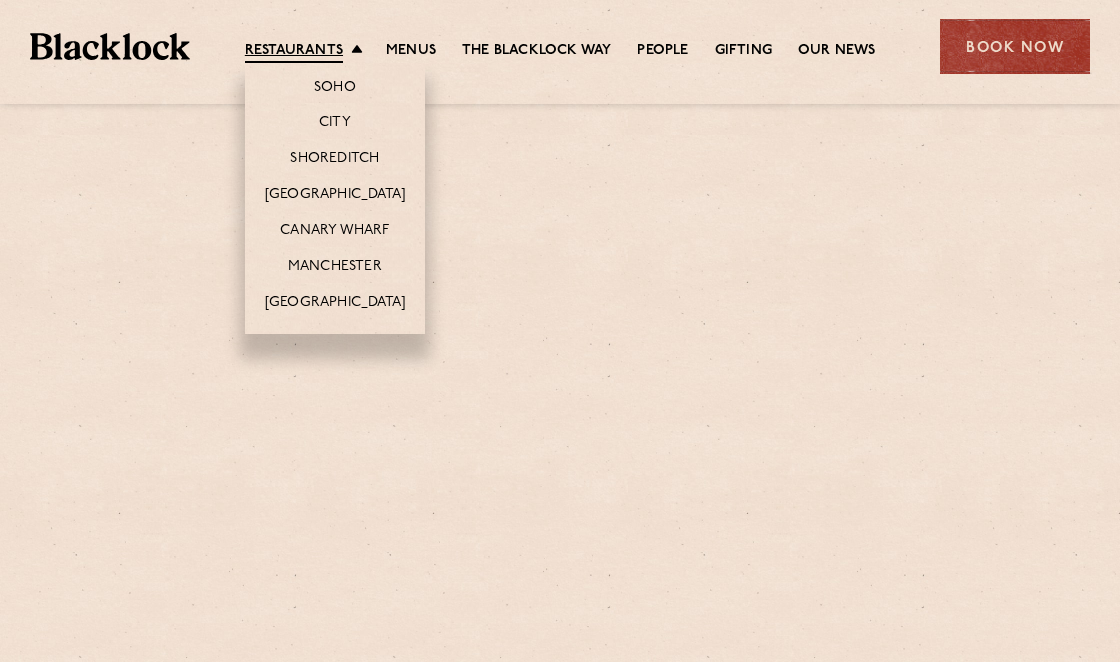 click on "Restaurants" at bounding box center (294, 52) 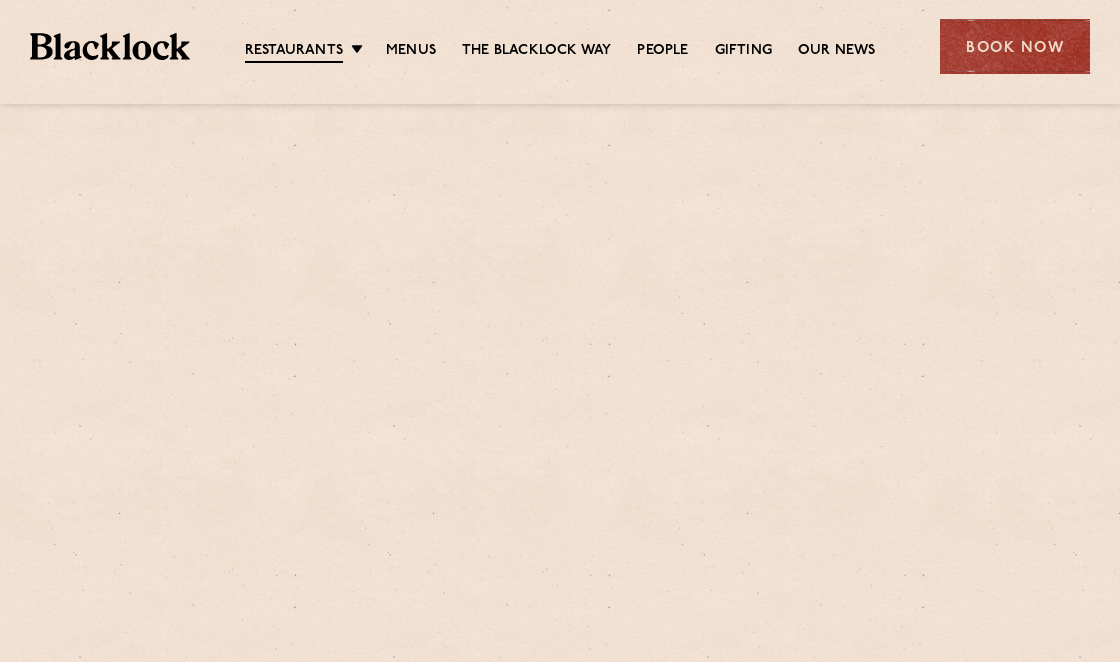 scroll, scrollTop: 0, scrollLeft: 0, axis: both 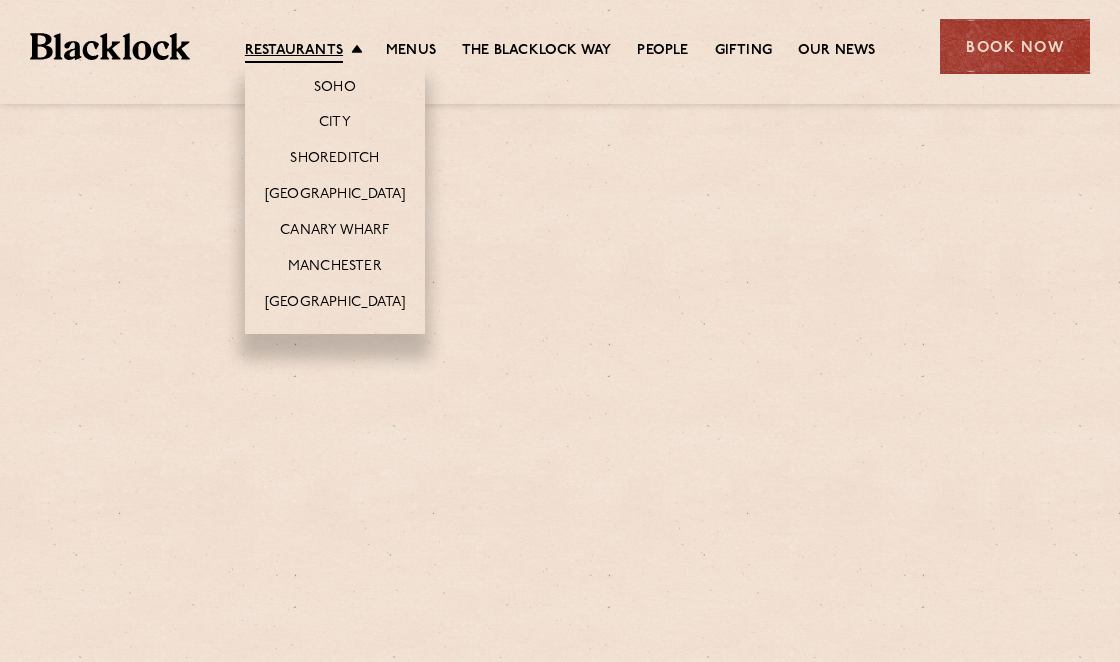 click on "Restaurants" at bounding box center (294, 52) 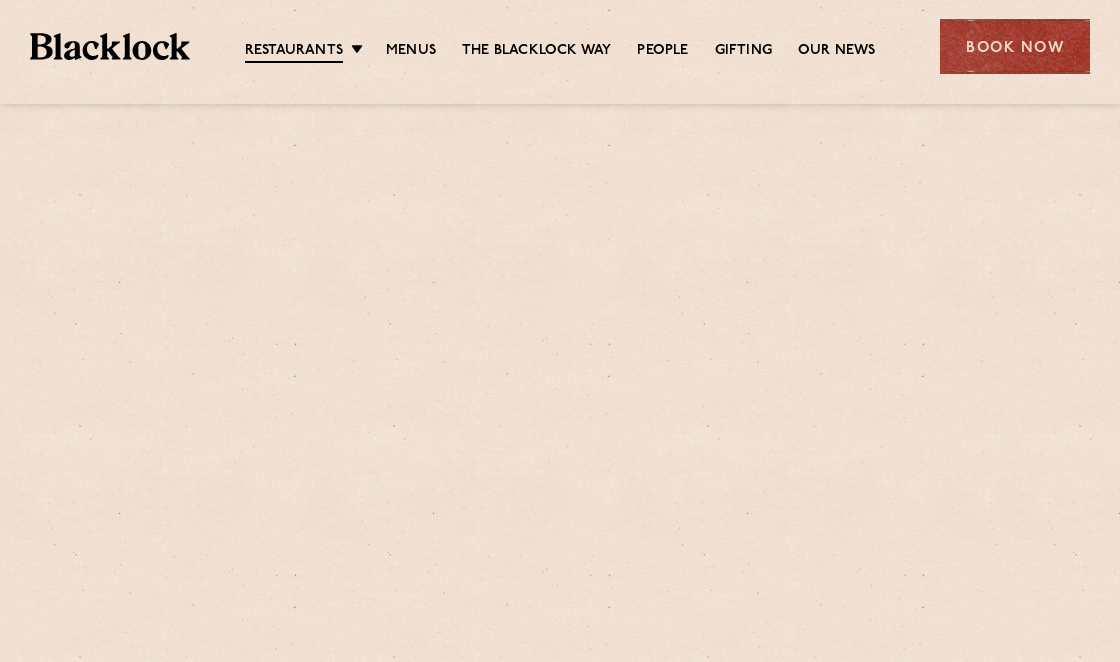 scroll, scrollTop: 0, scrollLeft: 0, axis: both 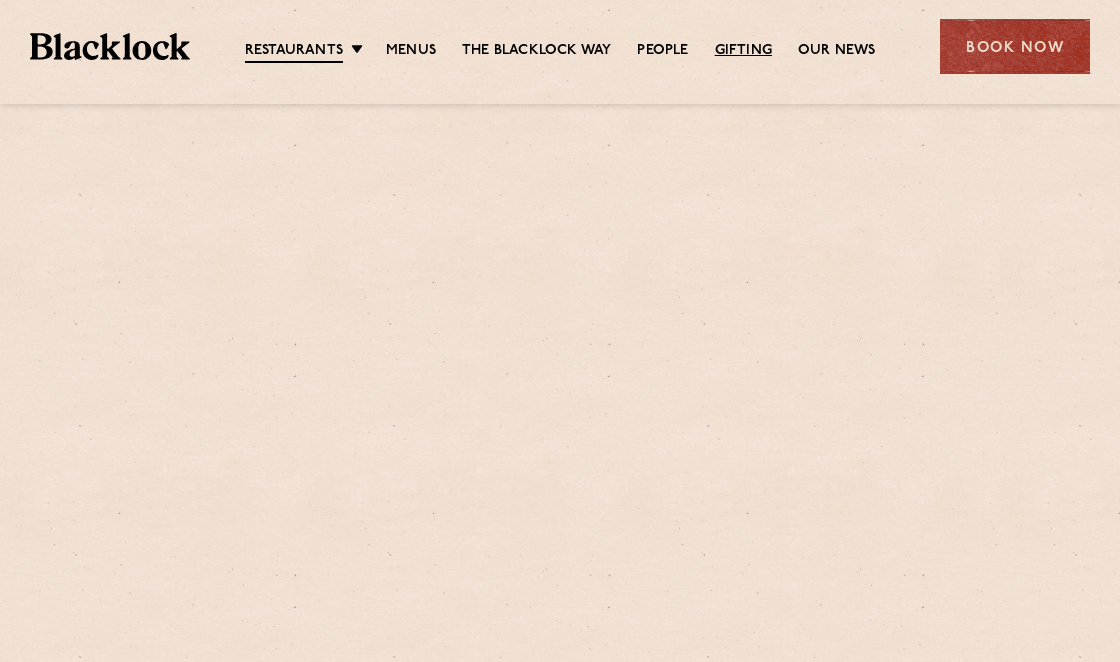 click on "Gifting" at bounding box center (743, 51) 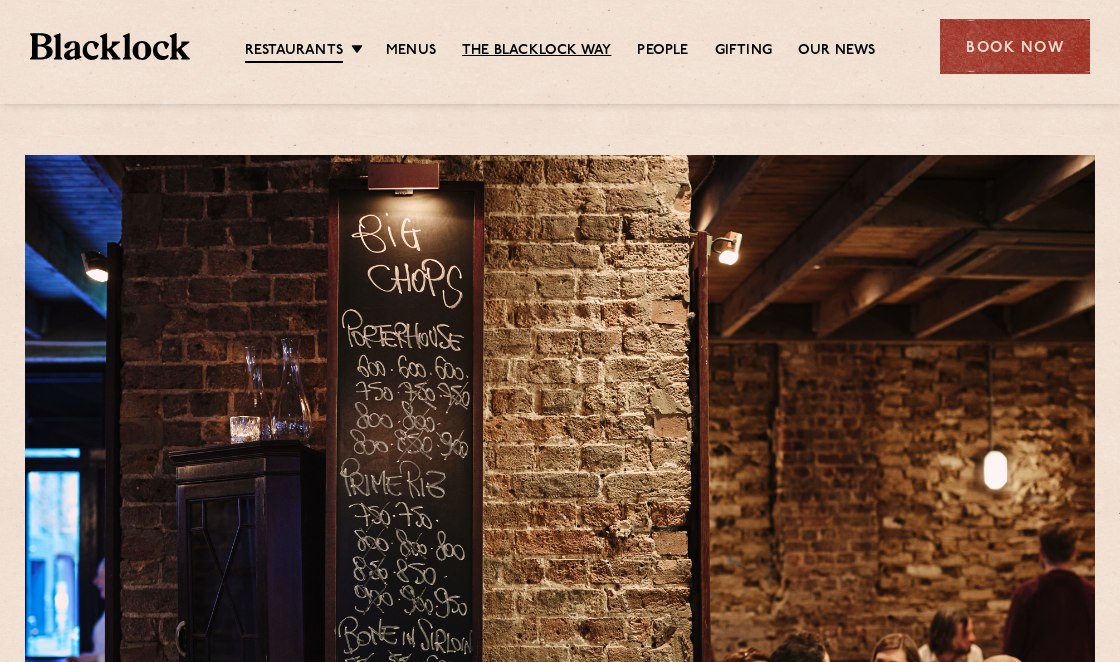 click on "The Blacklock Way" at bounding box center (536, 51) 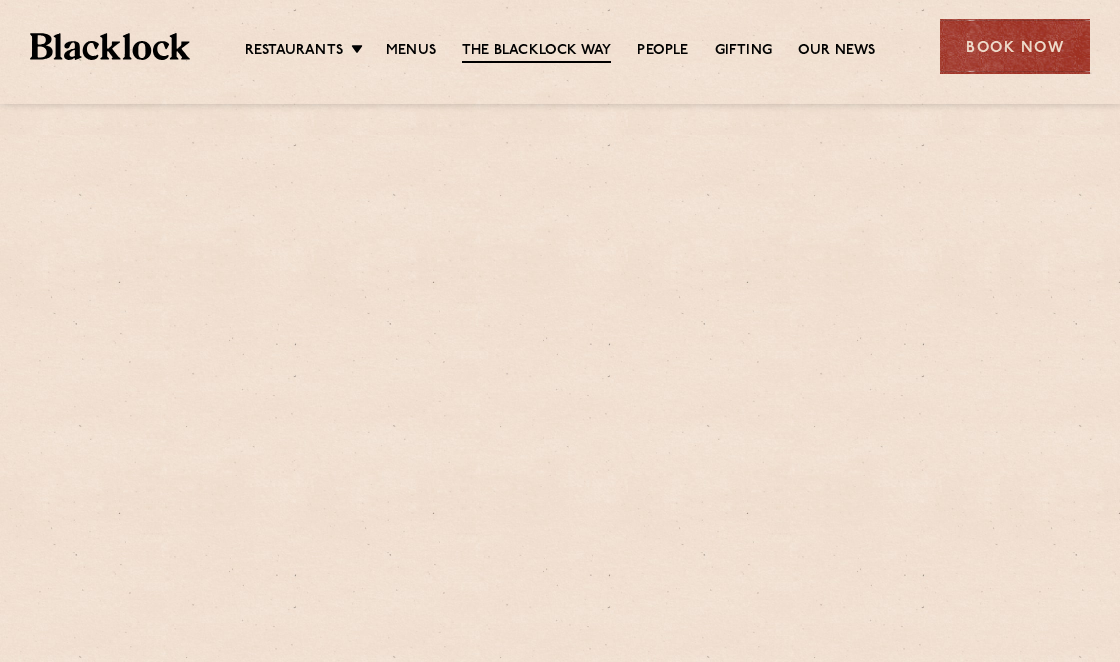 scroll, scrollTop: 0, scrollLeft: 0, axis: both 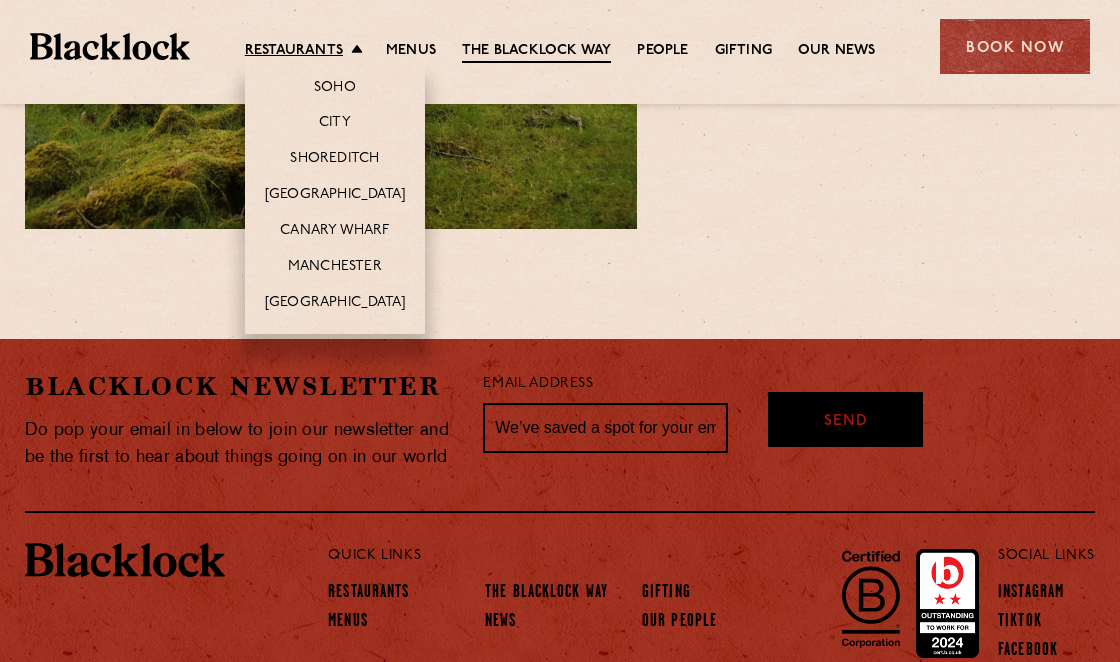 click on "Restaurants" at bounding box center [294, 51] 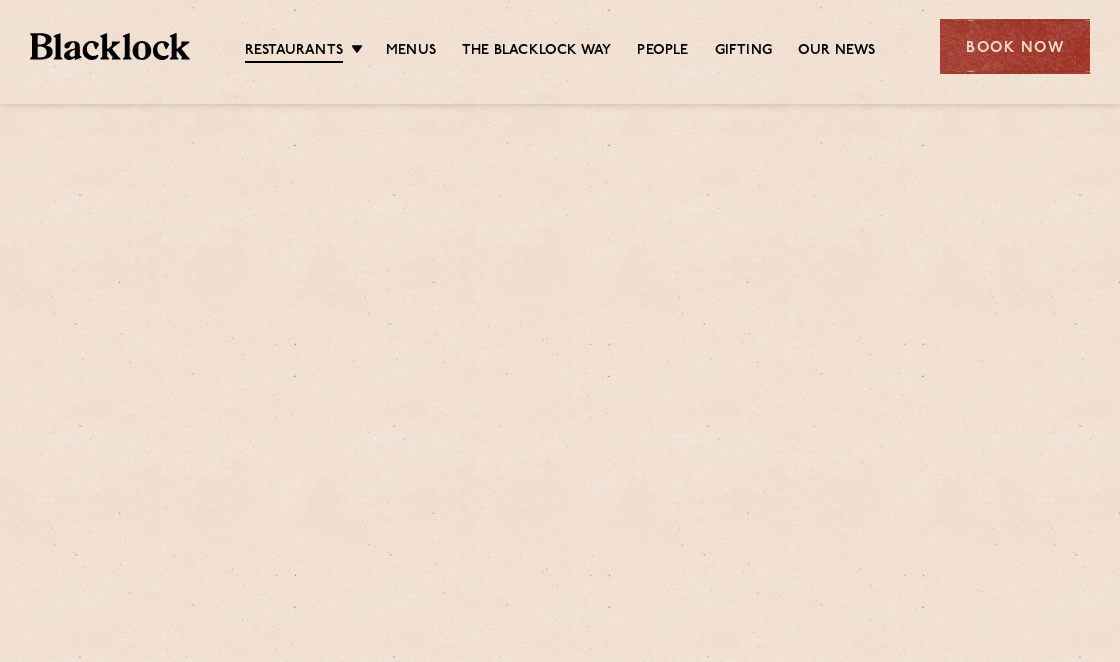 scroll, scrollTop: 0, scrollLeft: 0, axis: both 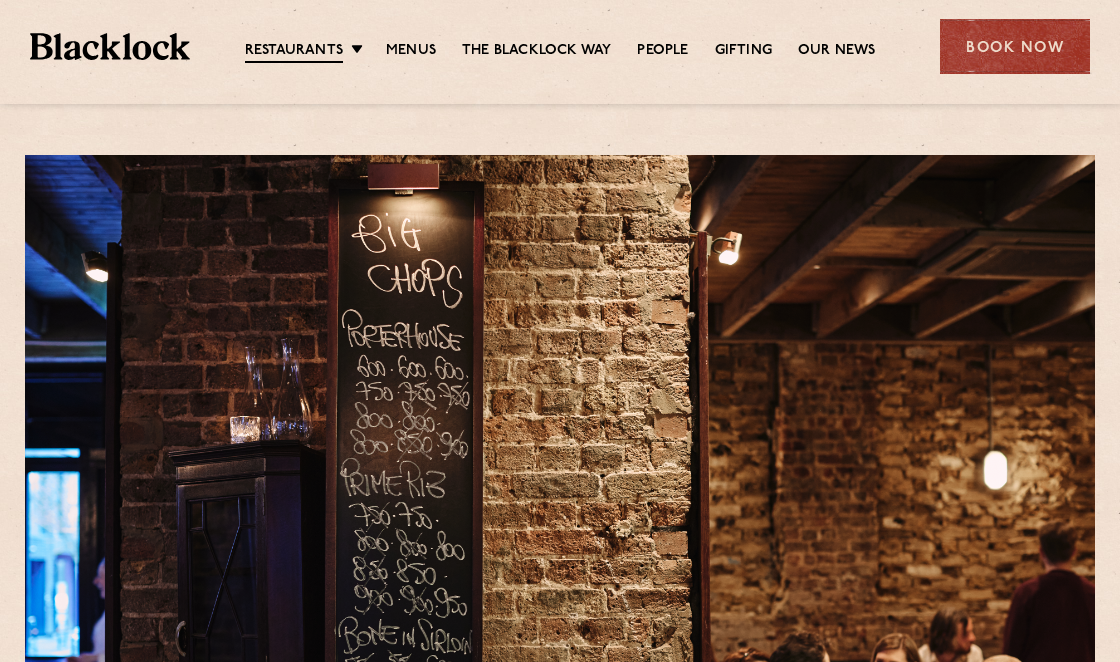 click on "Restaurants Soho City Shoreditch Covent Garden Canary Wharf Manchester Birmingham Menus The Blacklock Way People Gifting Our News Book Now" at bounding box center (560, 44) 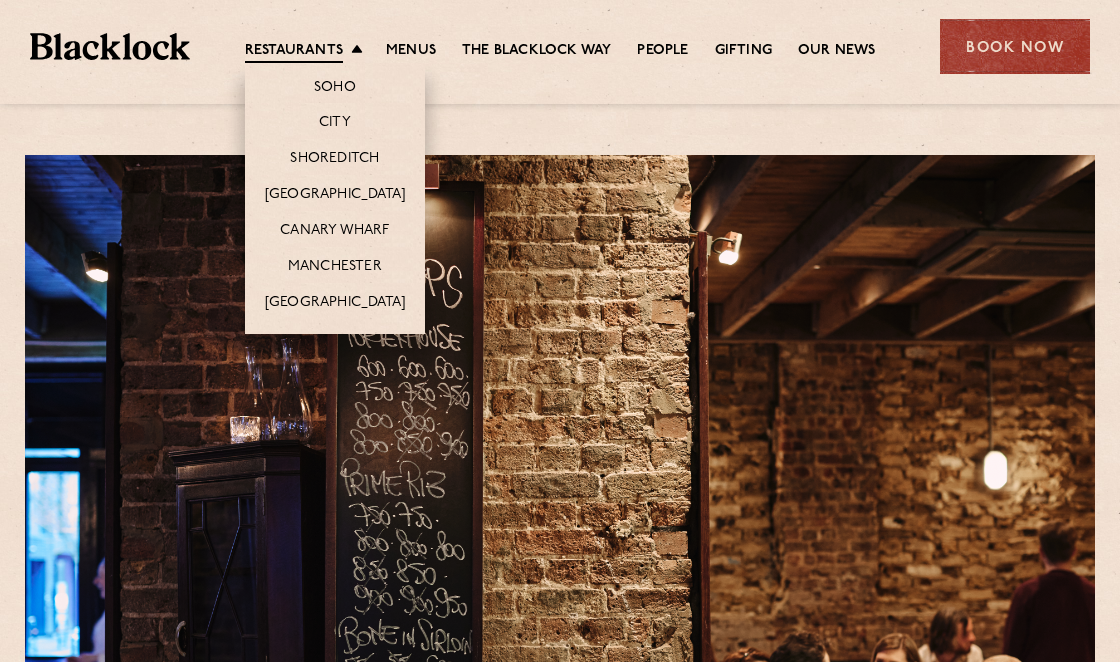 click on "Restaurants Soho City Shoreditch Covent Garden Canary Wharf Manchester Birmingham" at bounding box center (309, 52) 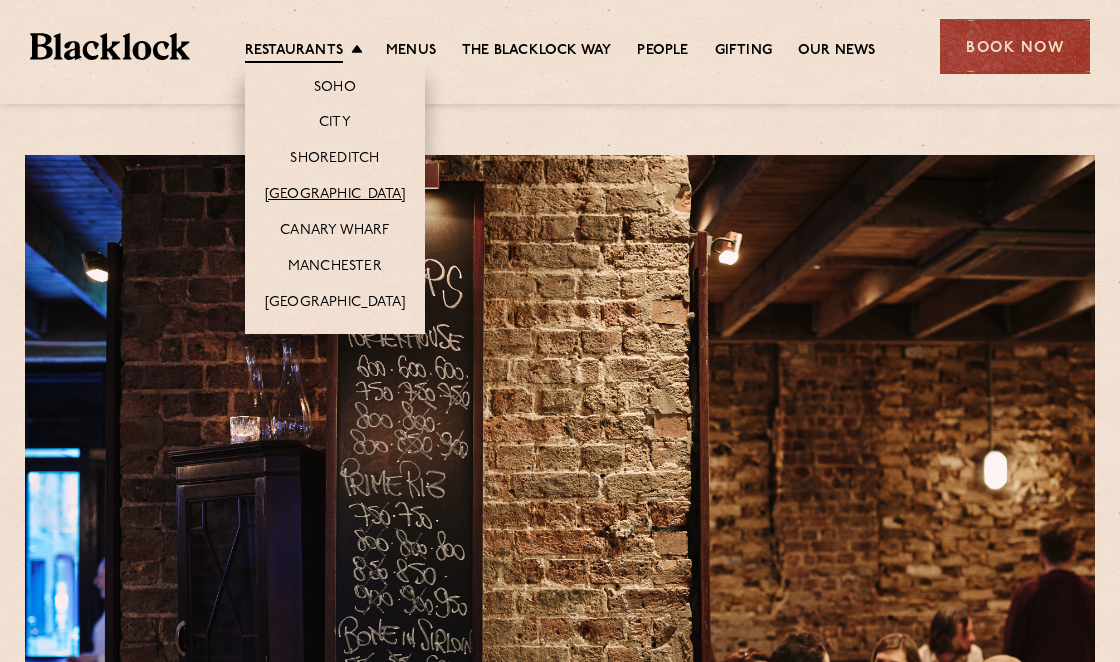 click on "[GEOGRAPHIC_DATA]" at bounding box center (335, 195) 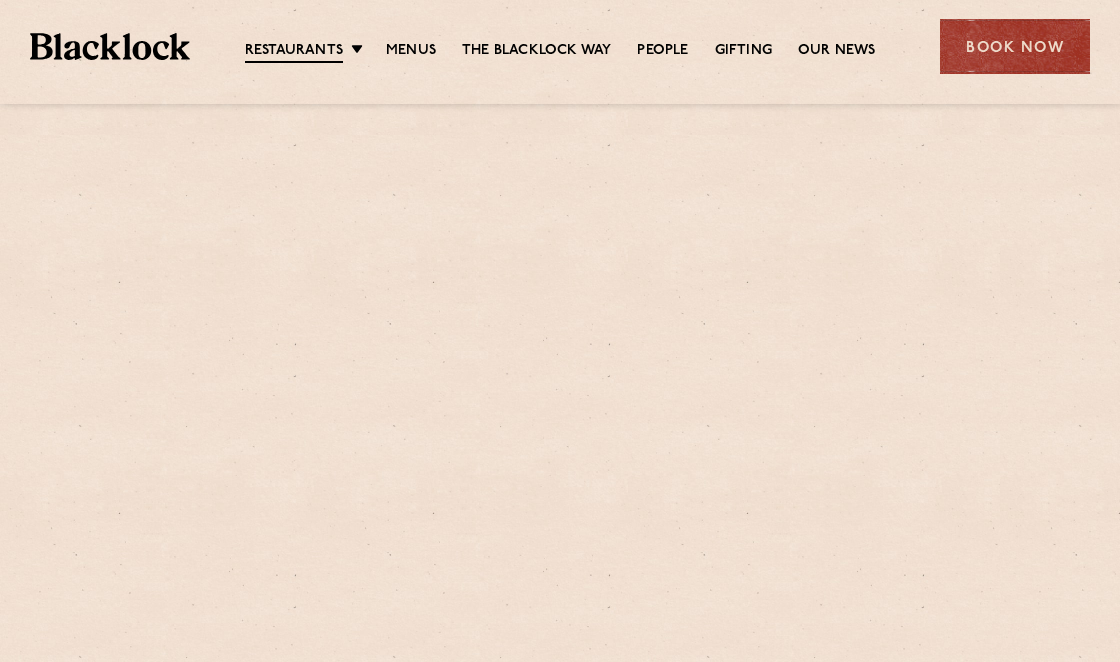 scroll, scrollTop: 0, scrollLeft: 0, axis: both 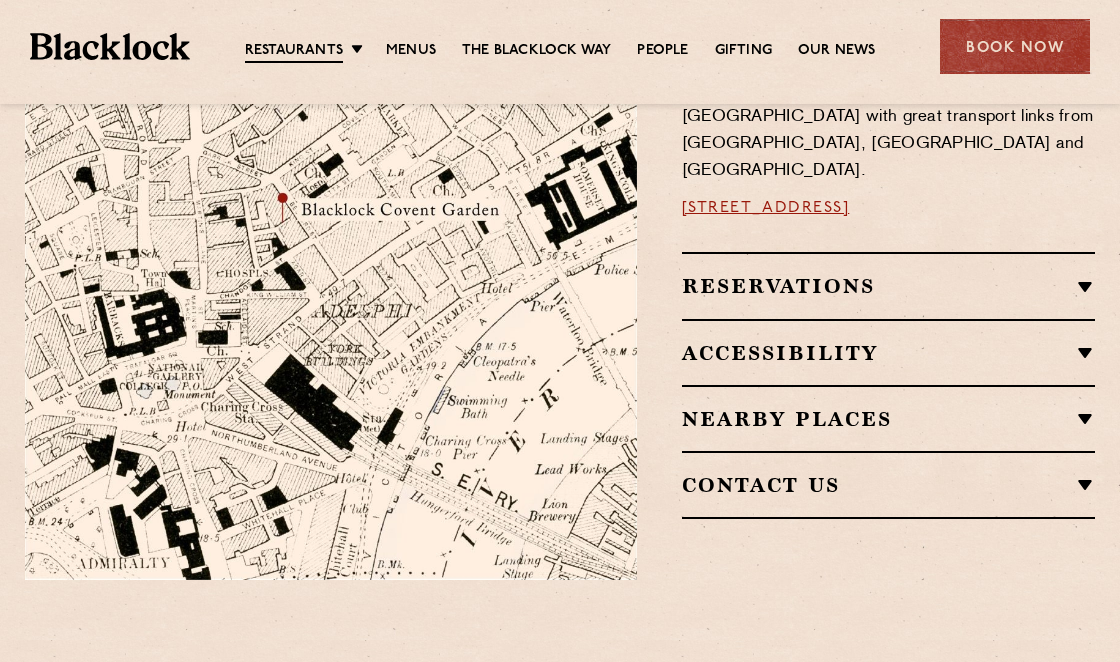 click on "Reservations" at bounding box center (888, 286) 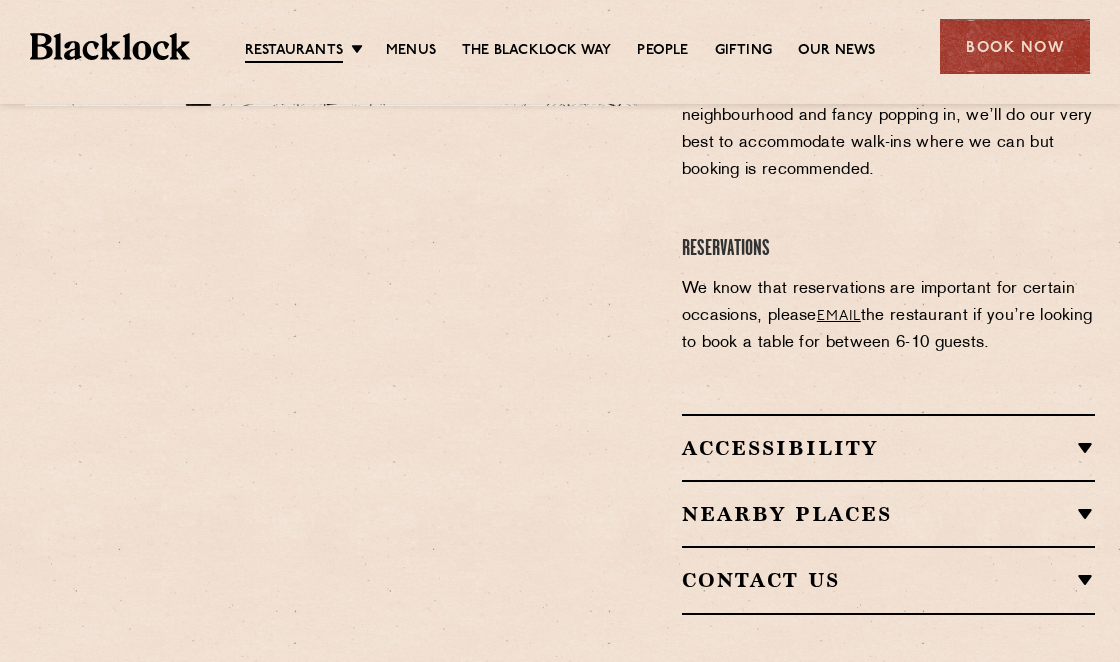 scroll, scrollTop: 1686, scrollLeft: 0, axis: vertical 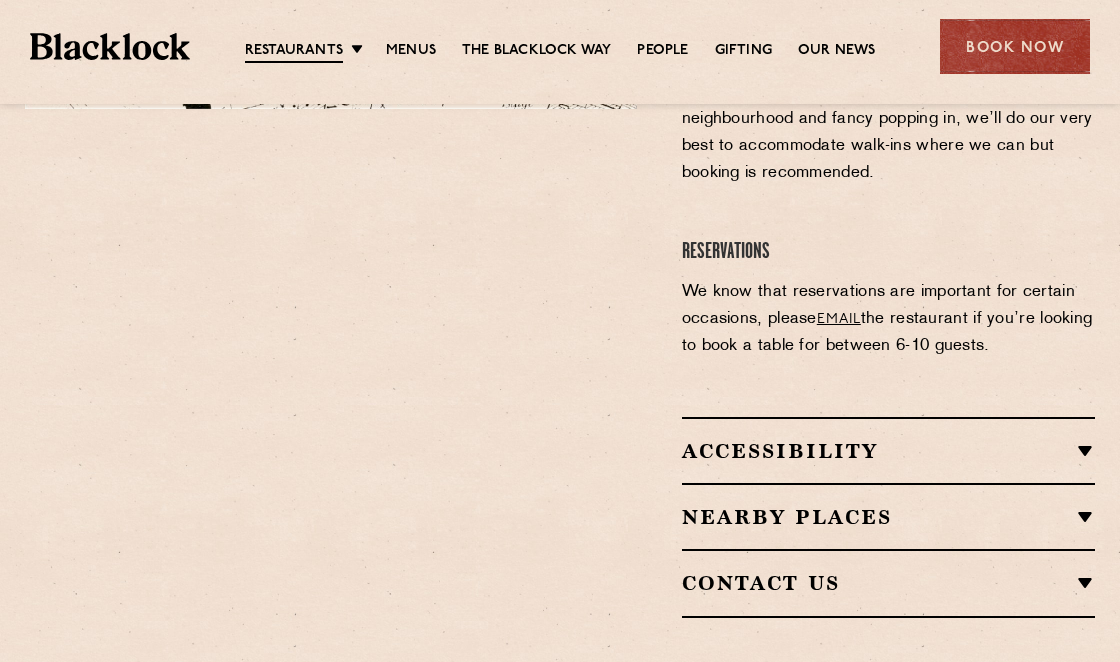 click on "Accessibility" at bounding box center [888, 451] 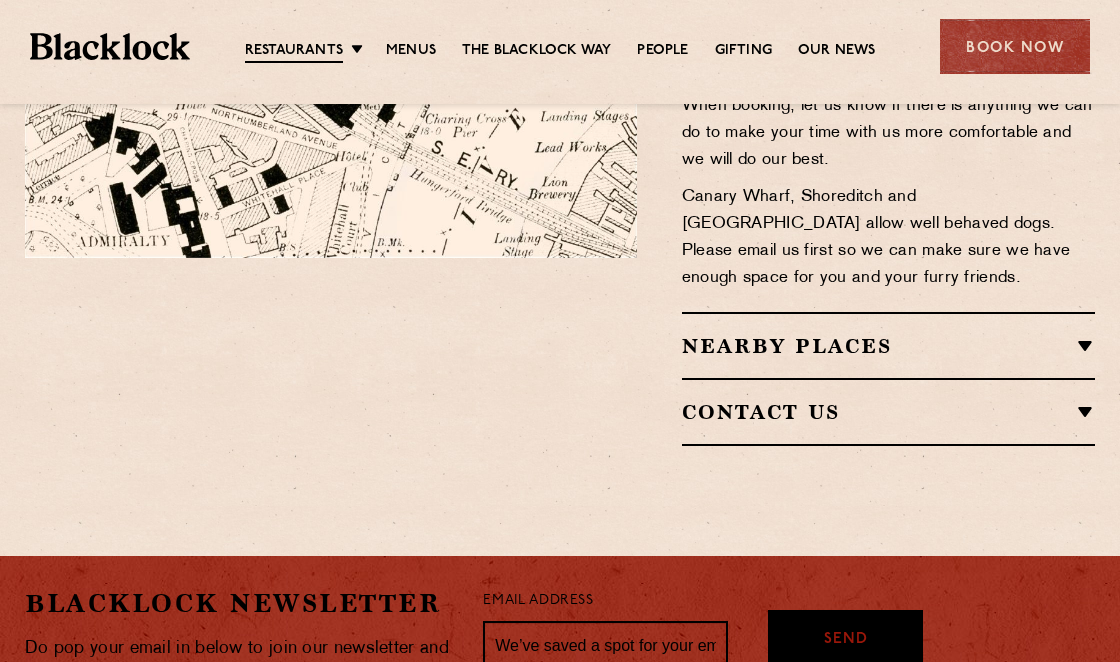 click on "Nearby Places" at bounding box center [888, 346] 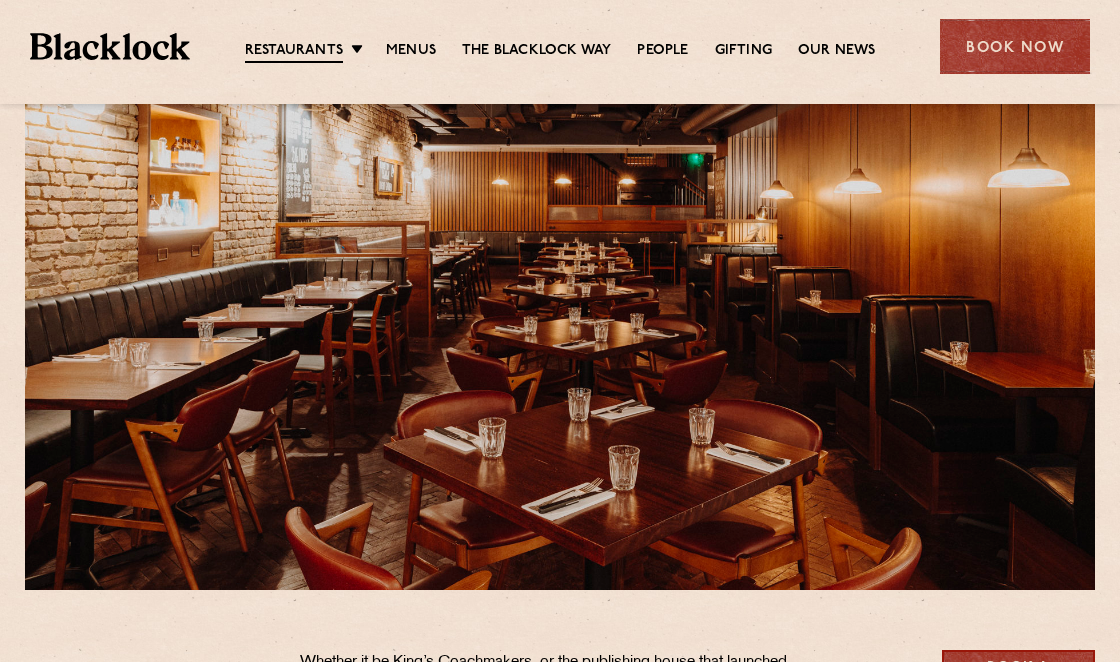 scroll, scrollTop: 0, scrollLeft: 0, axis: both 